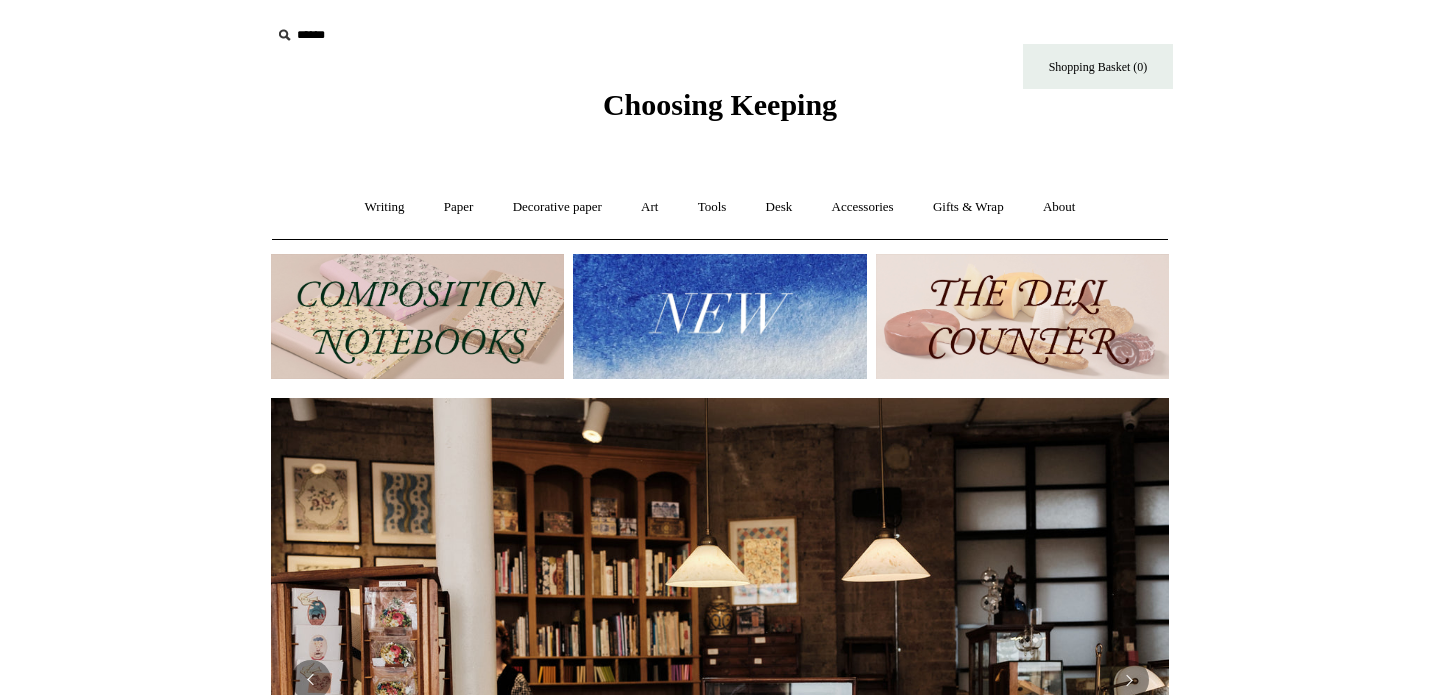 scroll, scrollTop: 0, scrollLeft: 0, axis: both 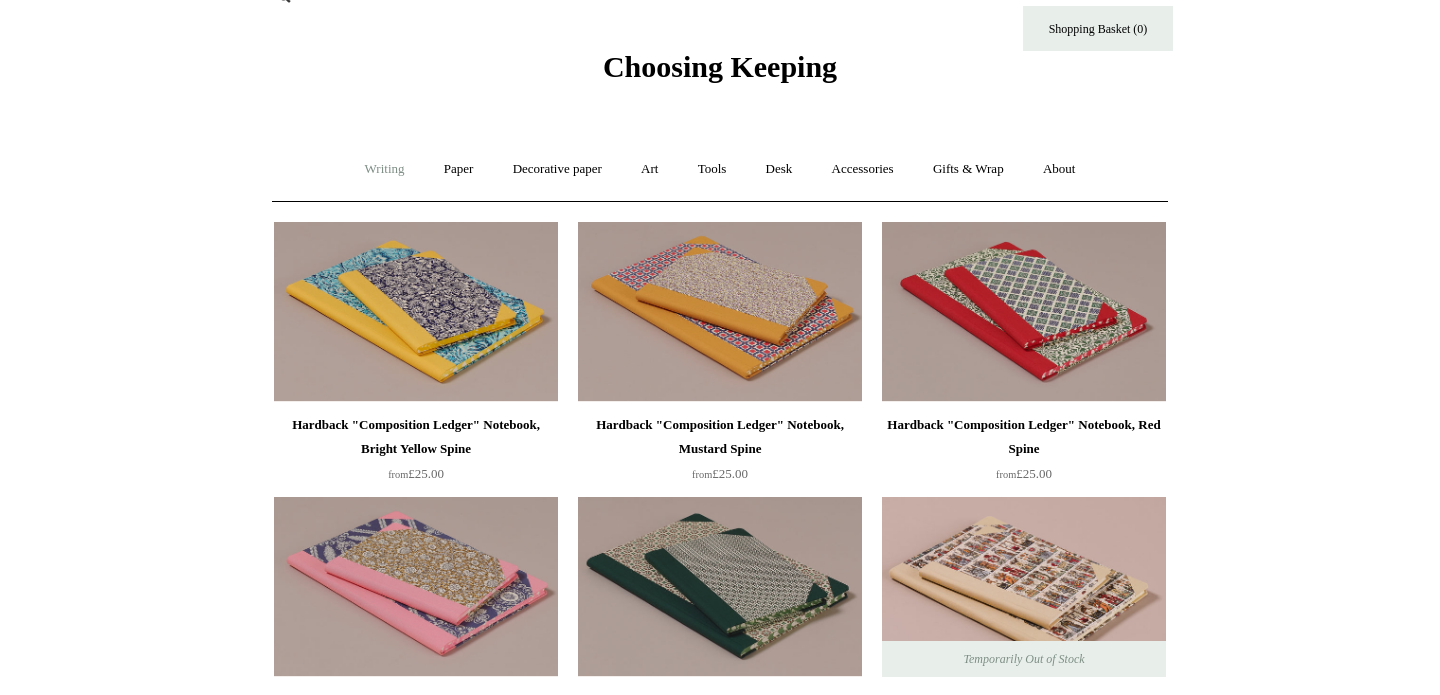 click on "Writing +" at bounding box center (385, 169) 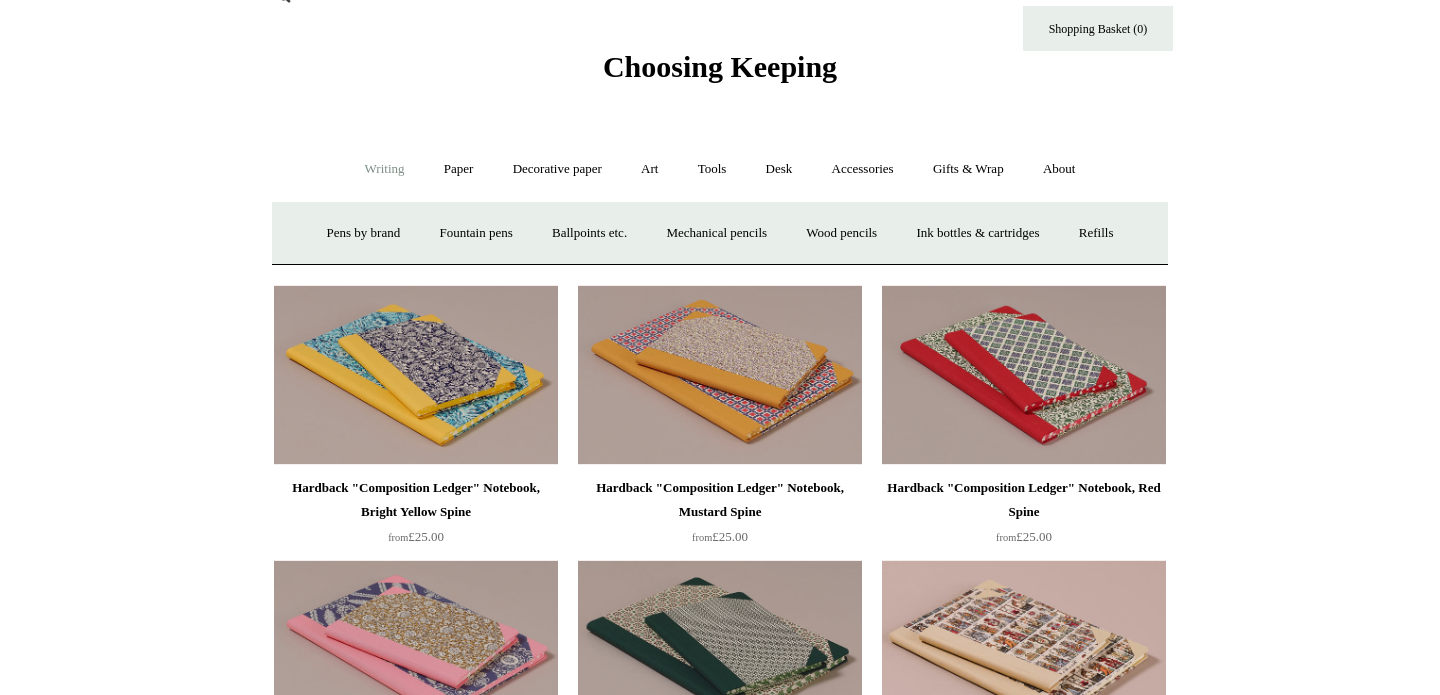 click on "Menu
Choosing Keeping
*
Shipping Information
Shopping Basket (0)
*
⤺
- +" at bounding box center [720, 2760] 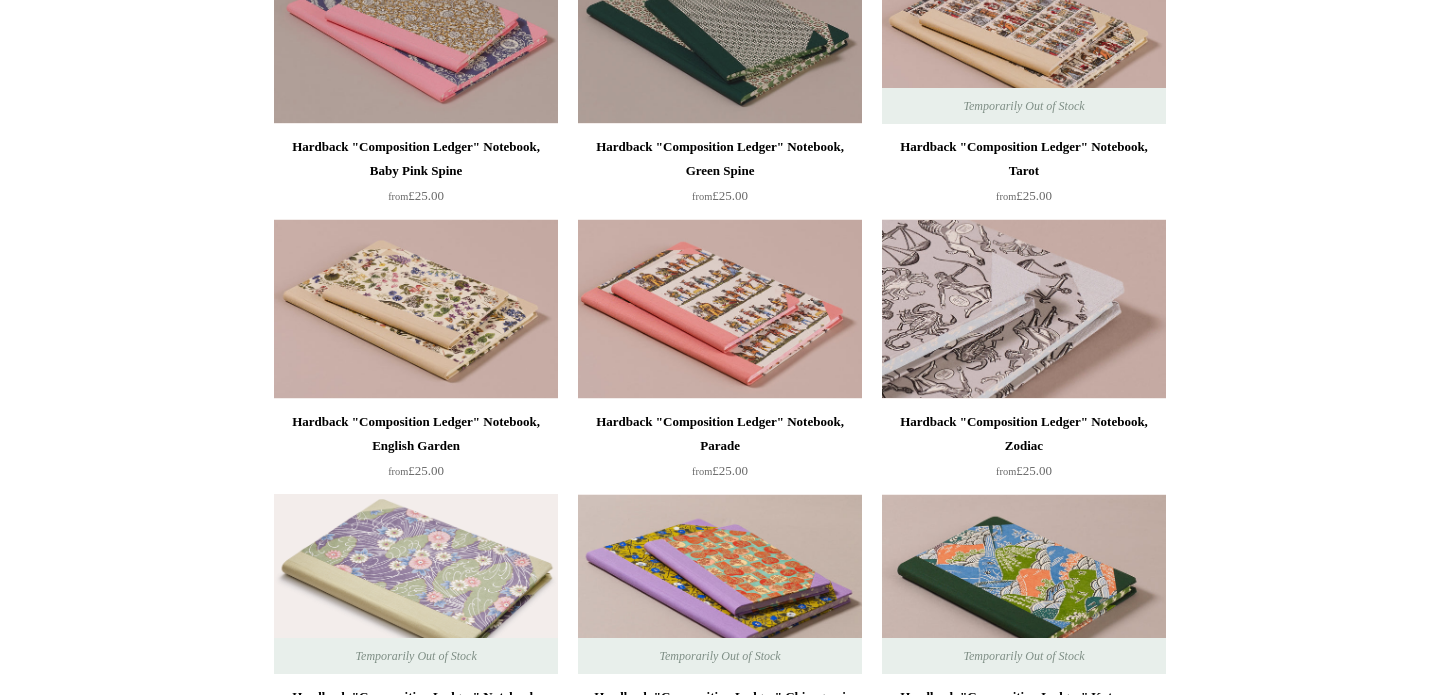 scroll, scrollTop: 653, scrollLeft: 0, axis: vertical 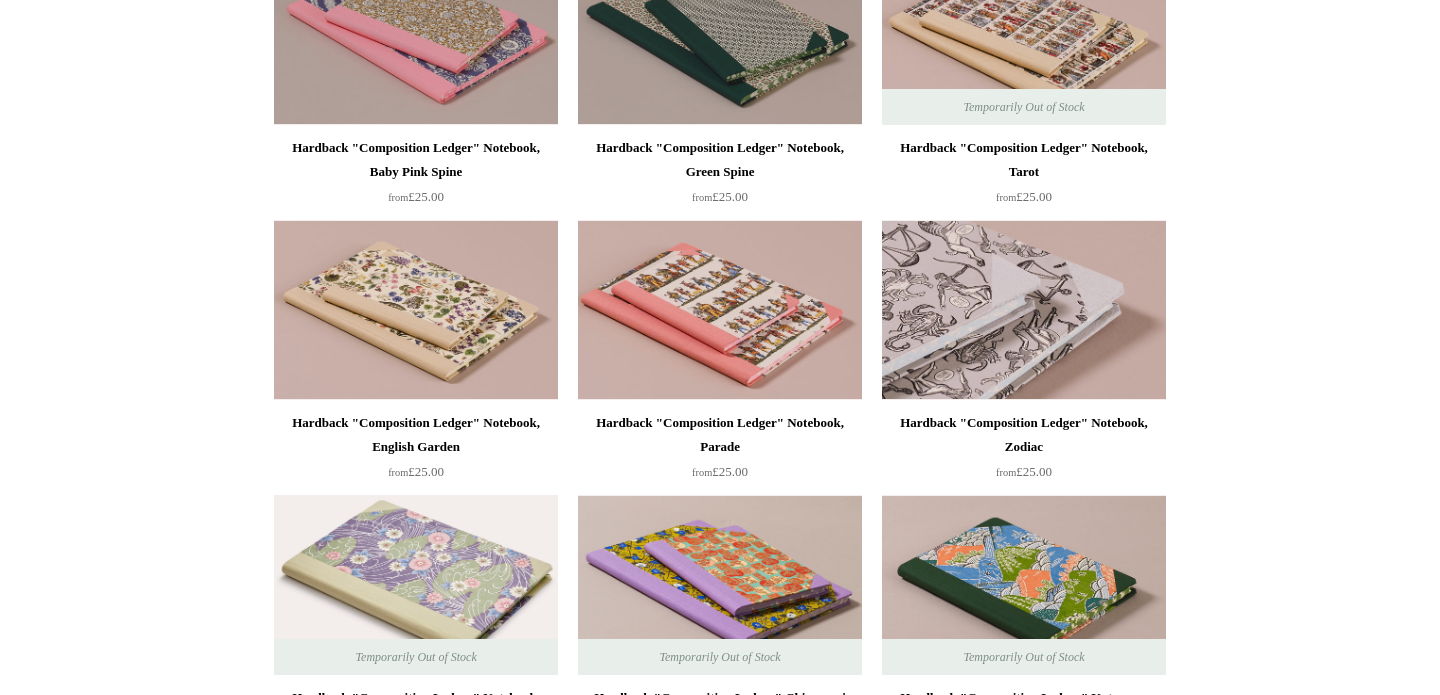 click at bounding box center [1024, 310] 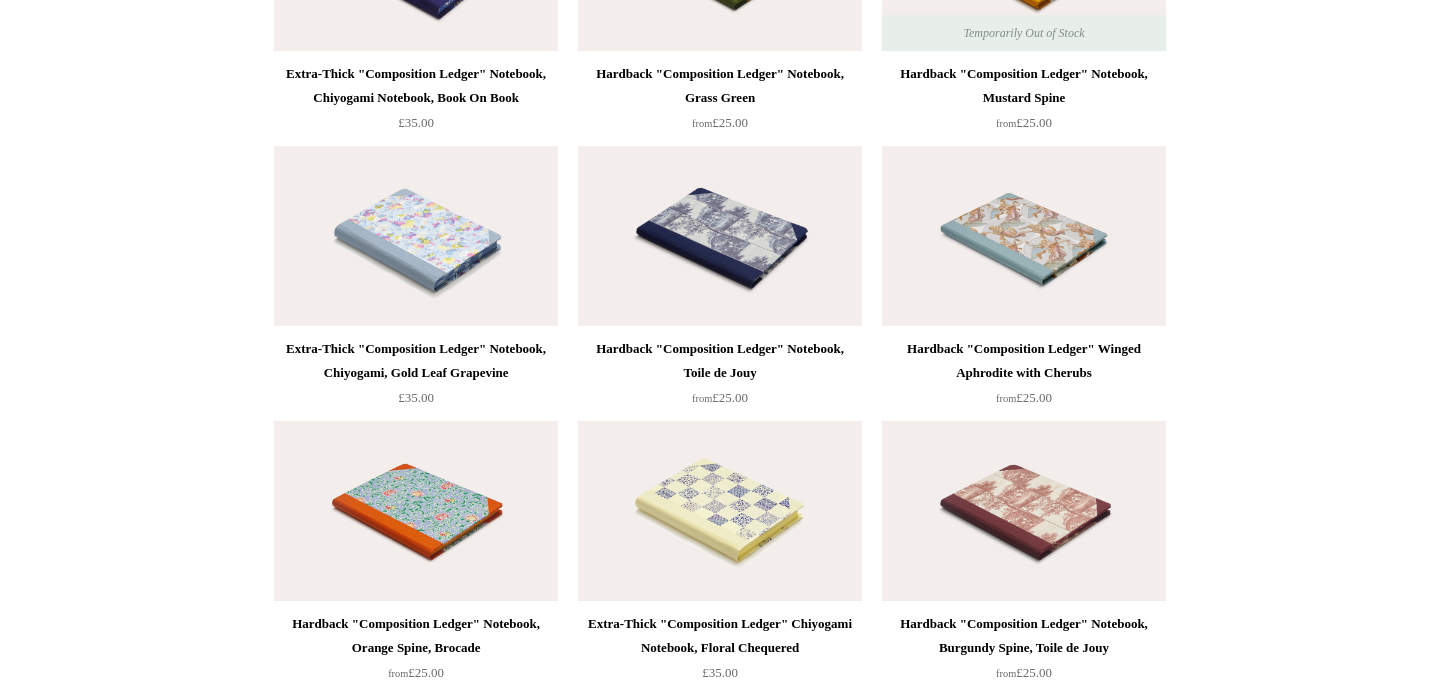 scroll, scrollTop: 3751, scrollLeft: 0, axis: vertical 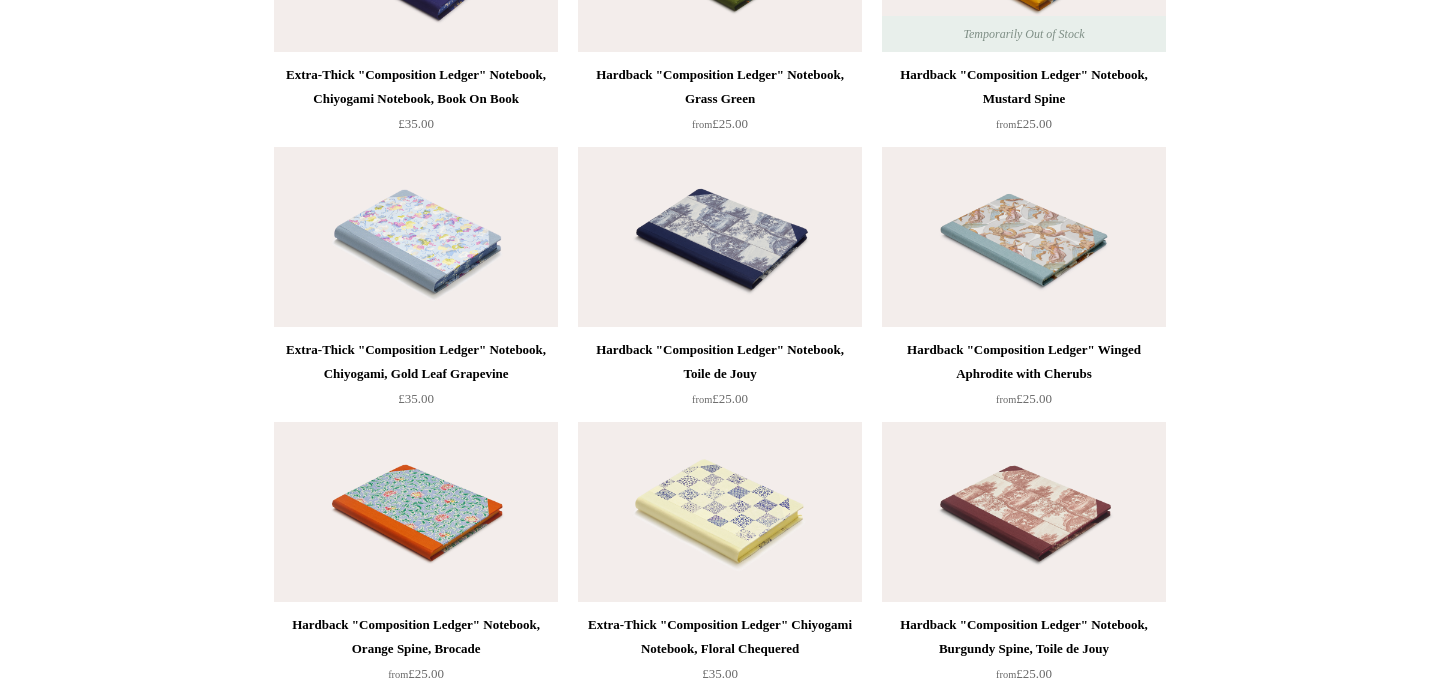click at bounding box center (416, 237) 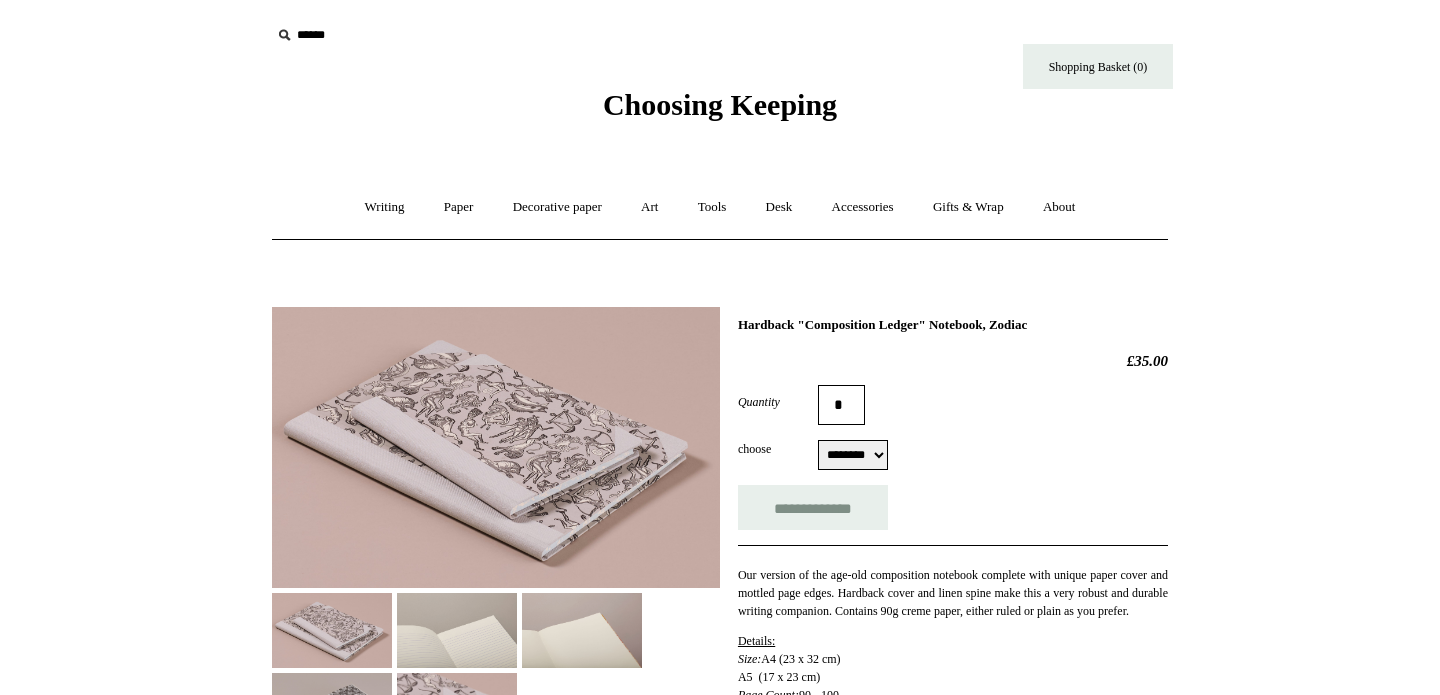 scroll, scrollTop: 217, scrollLeft: 0, axis: vertical 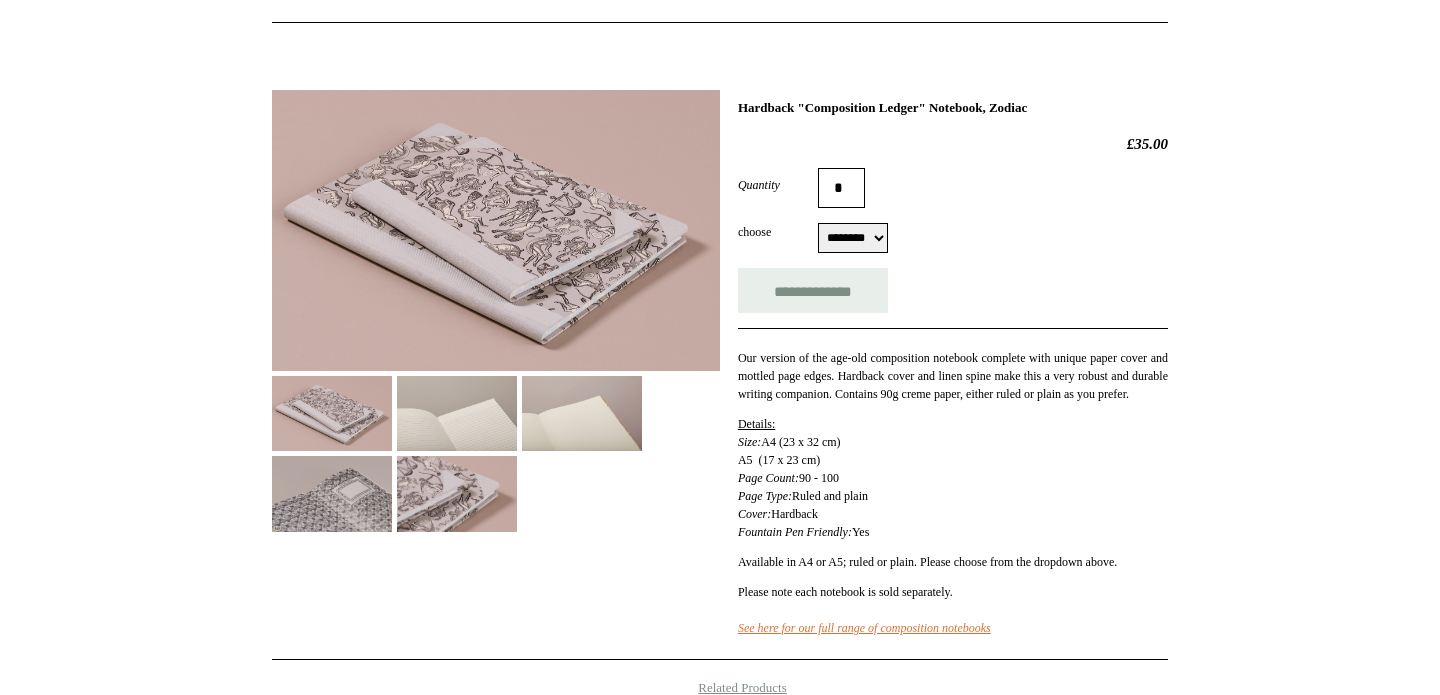 click on "******** ******** ******** ********" at bounding box center [853, 238] 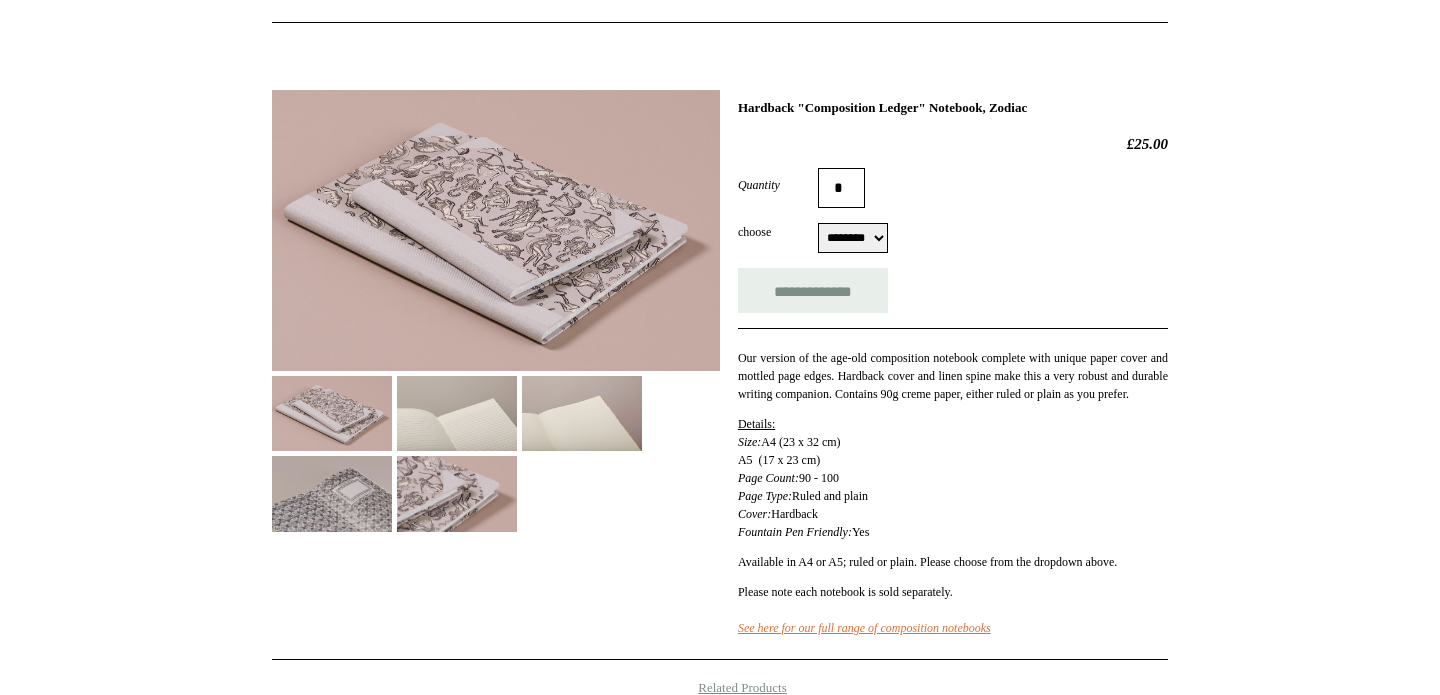 click on "choose
******** ******** ******** ********
********
********
********
********" at bounding box center (953, 238) 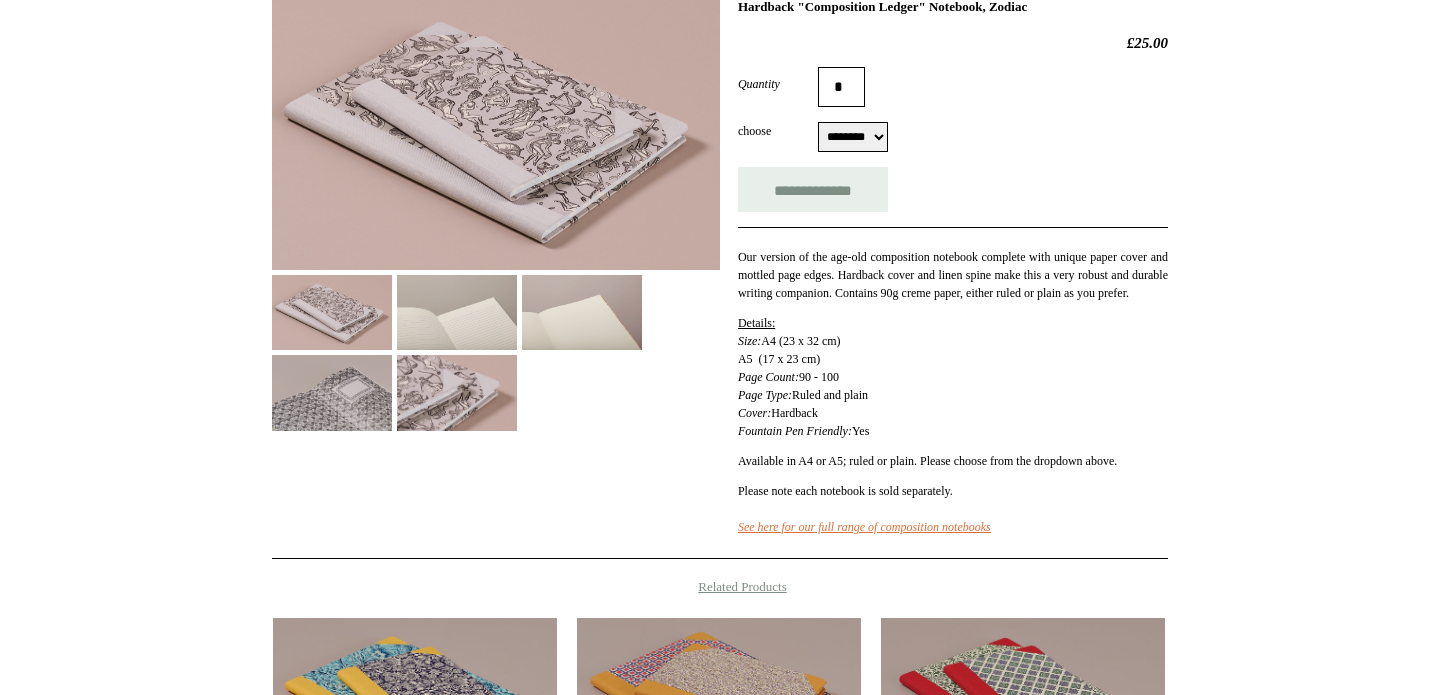scroll, scrollTop: 319, scrollLeft: 0, axis: vertical 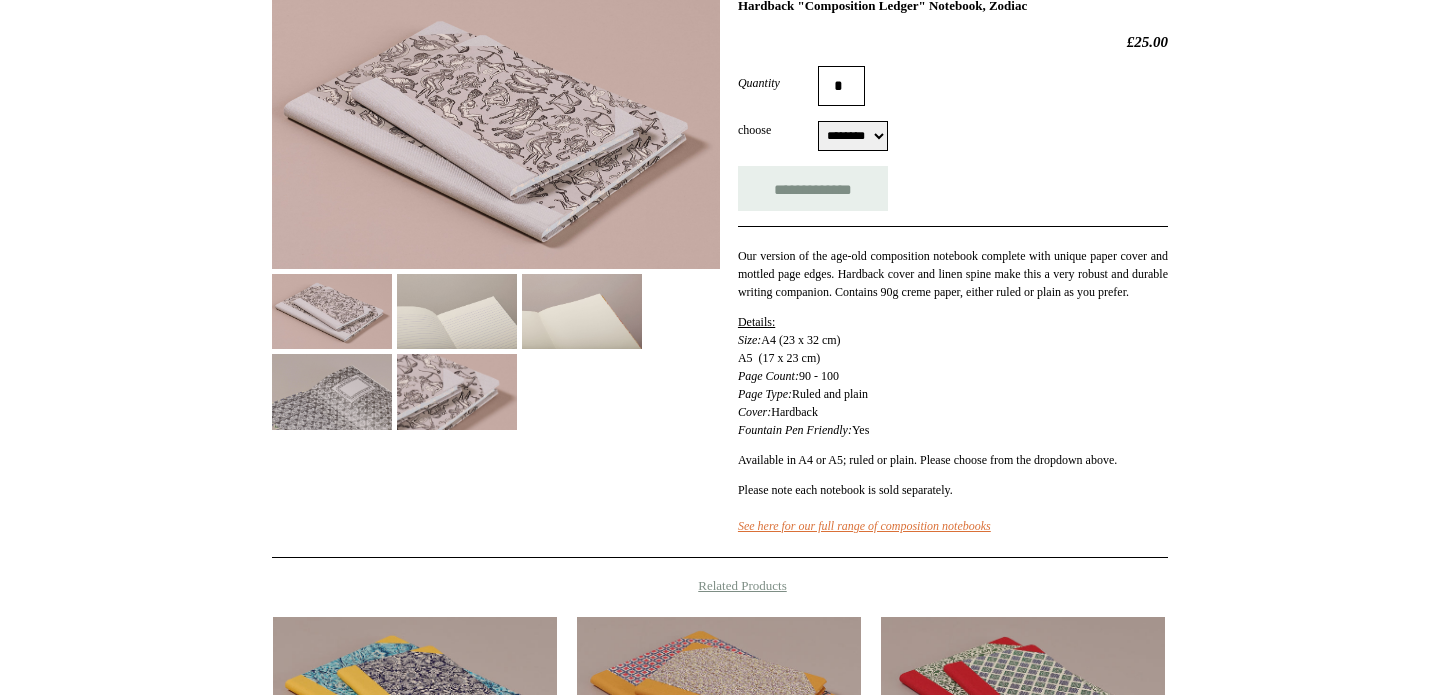 click at bounding box center [332, 311] 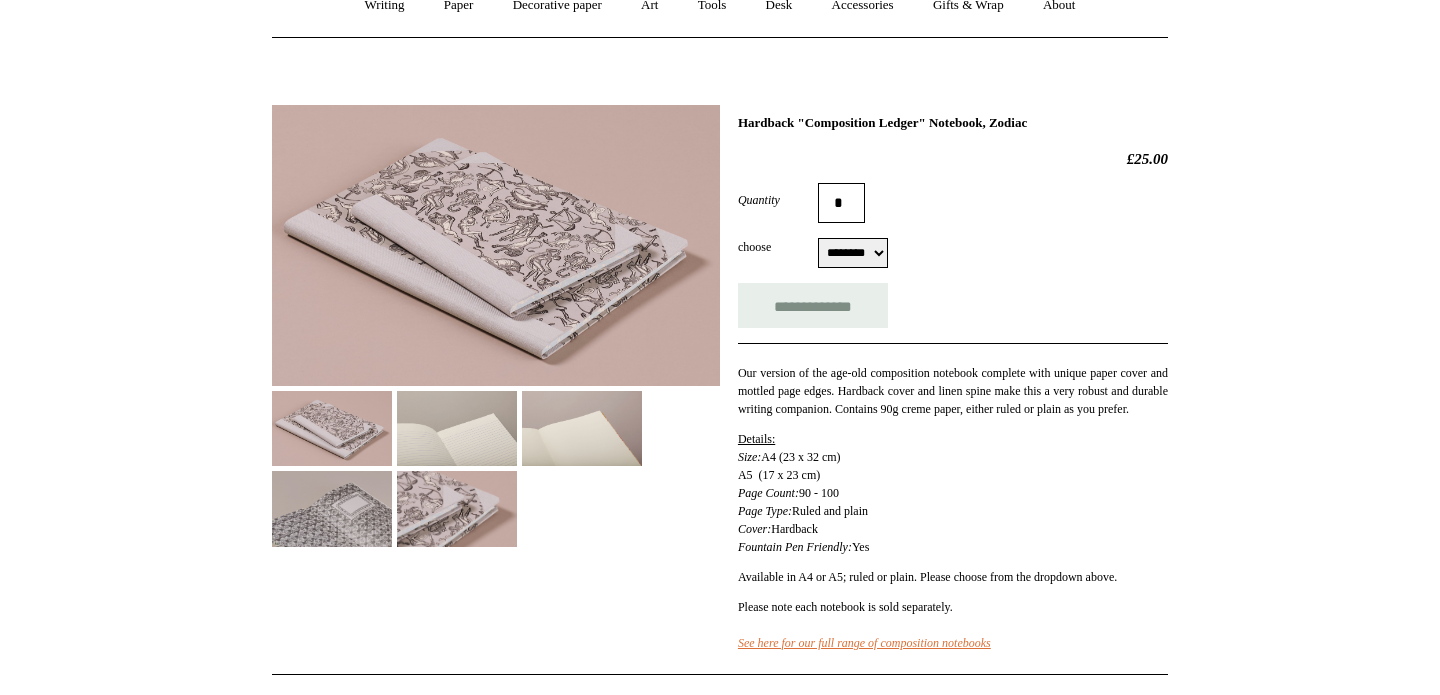 scroll, scrollTop: 200, scrollLeft: 0, axis: vertical 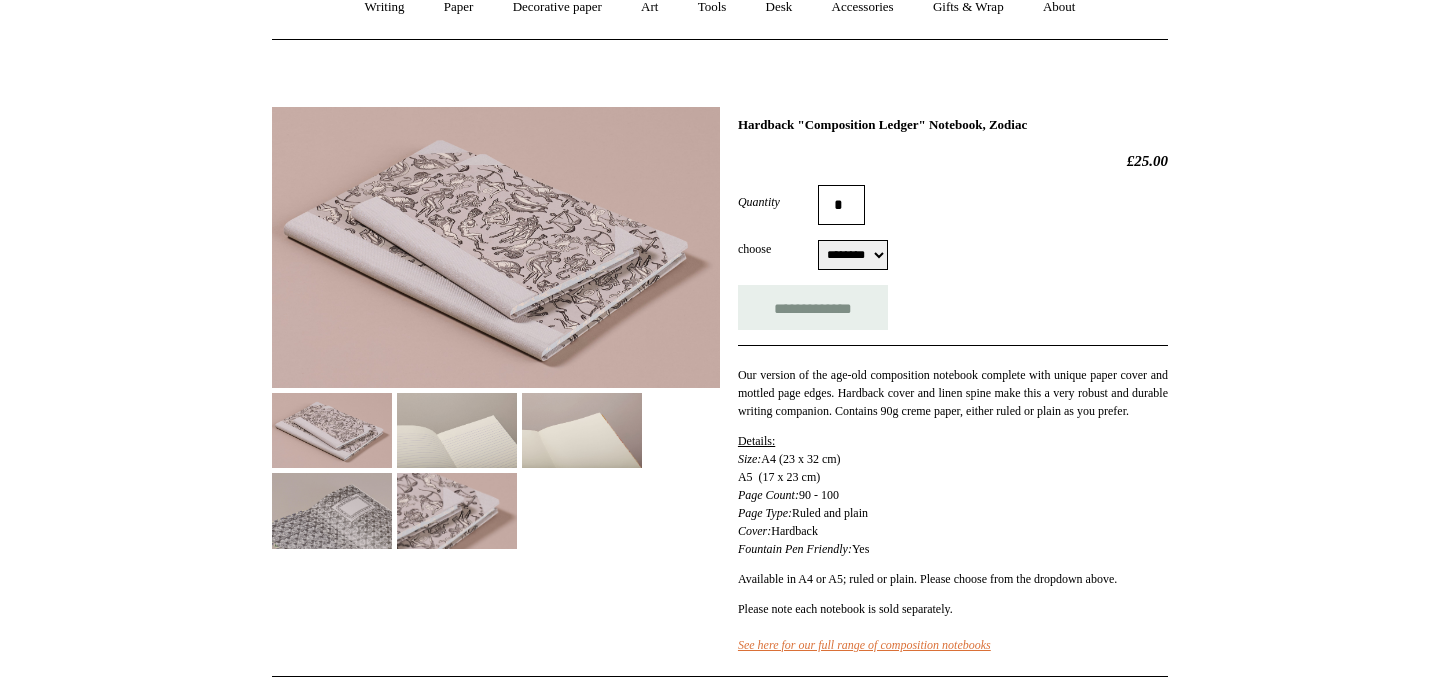 click at bounding box center [457, 430] 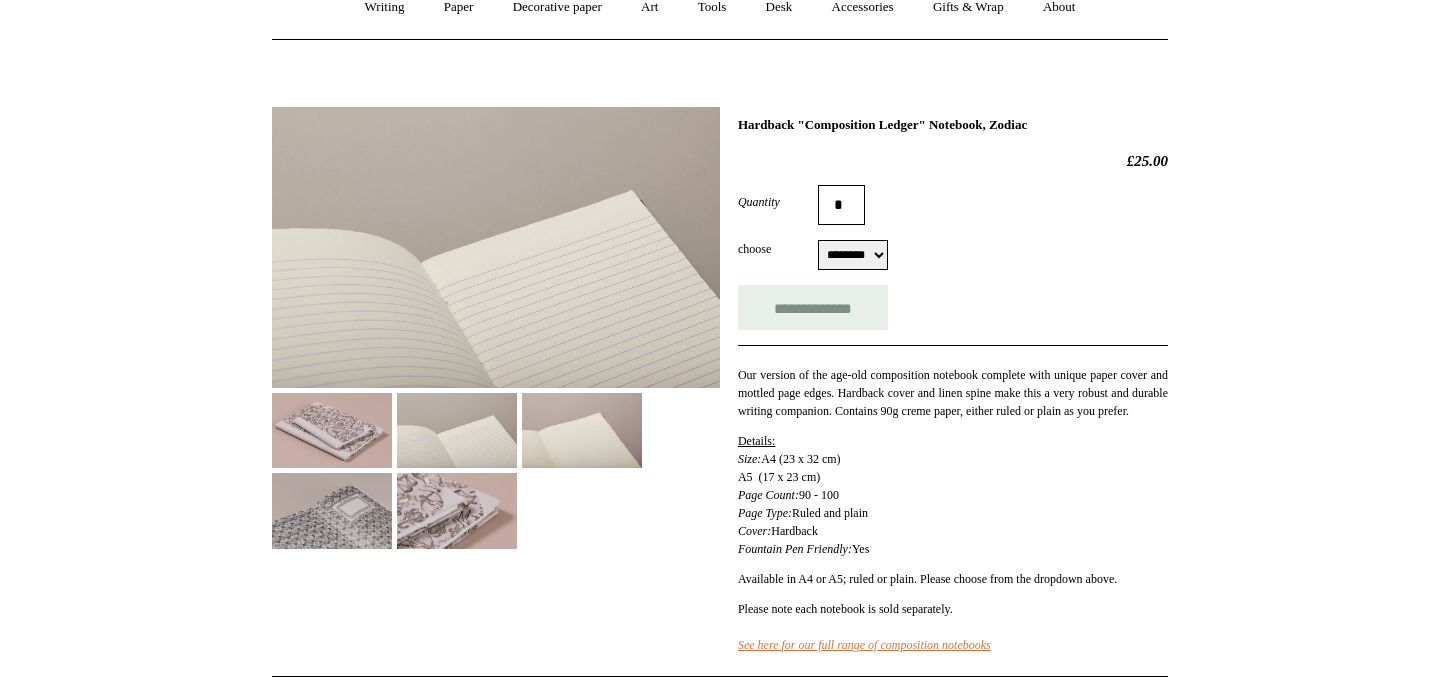click at bounding box center [582, 430] 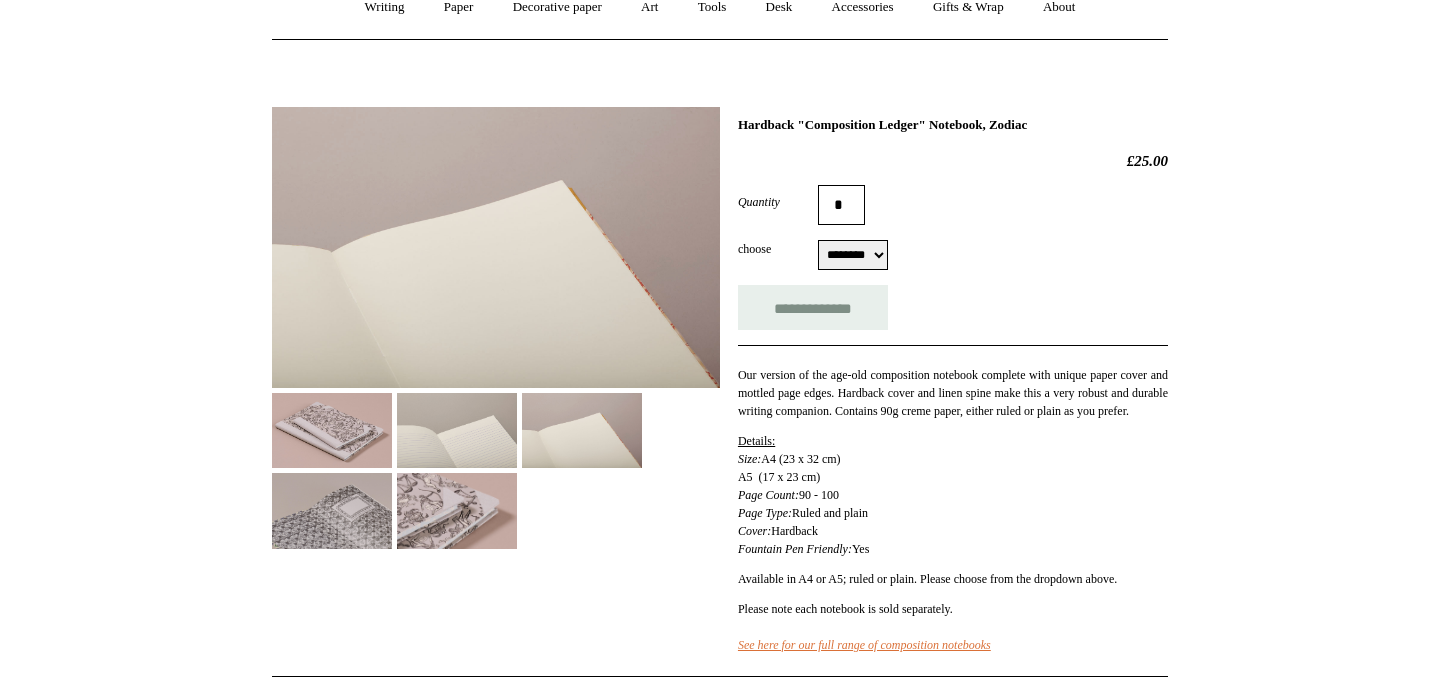 click at bounding box center [332, 510] 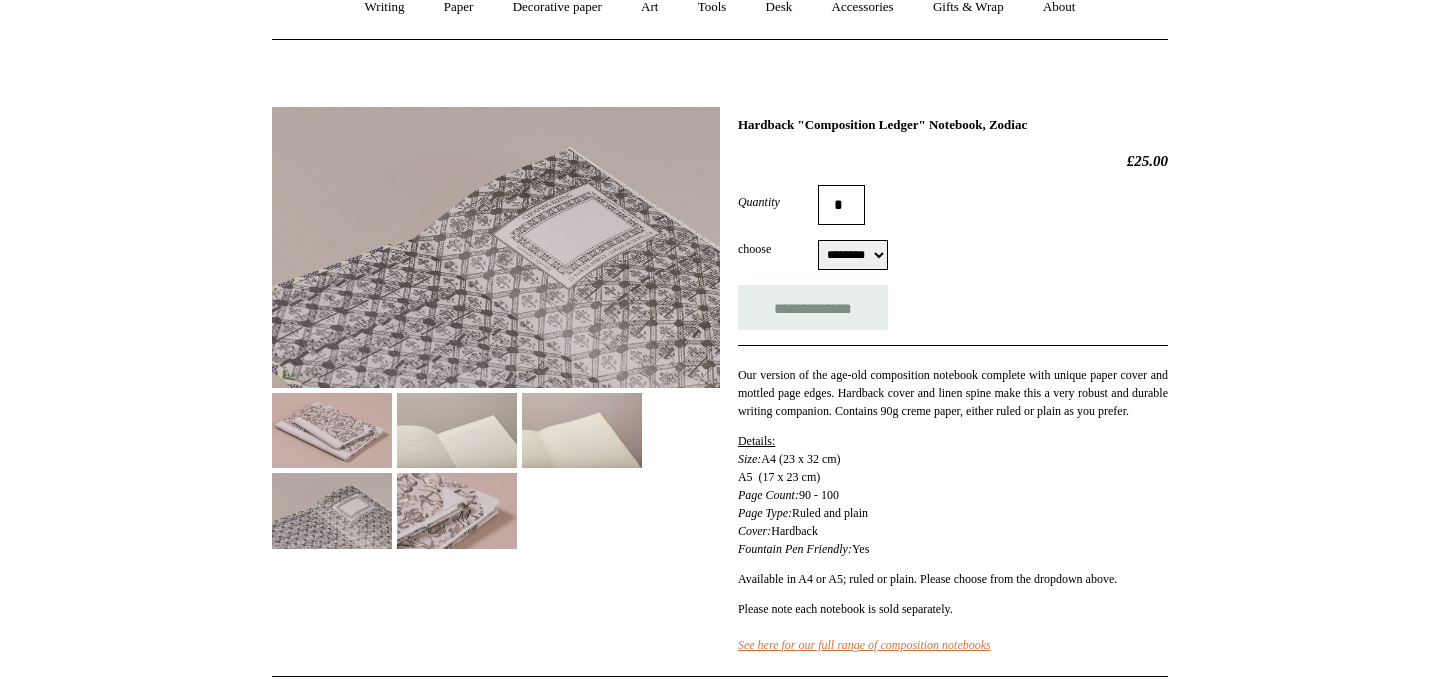 click at bounding box center [457, 510] 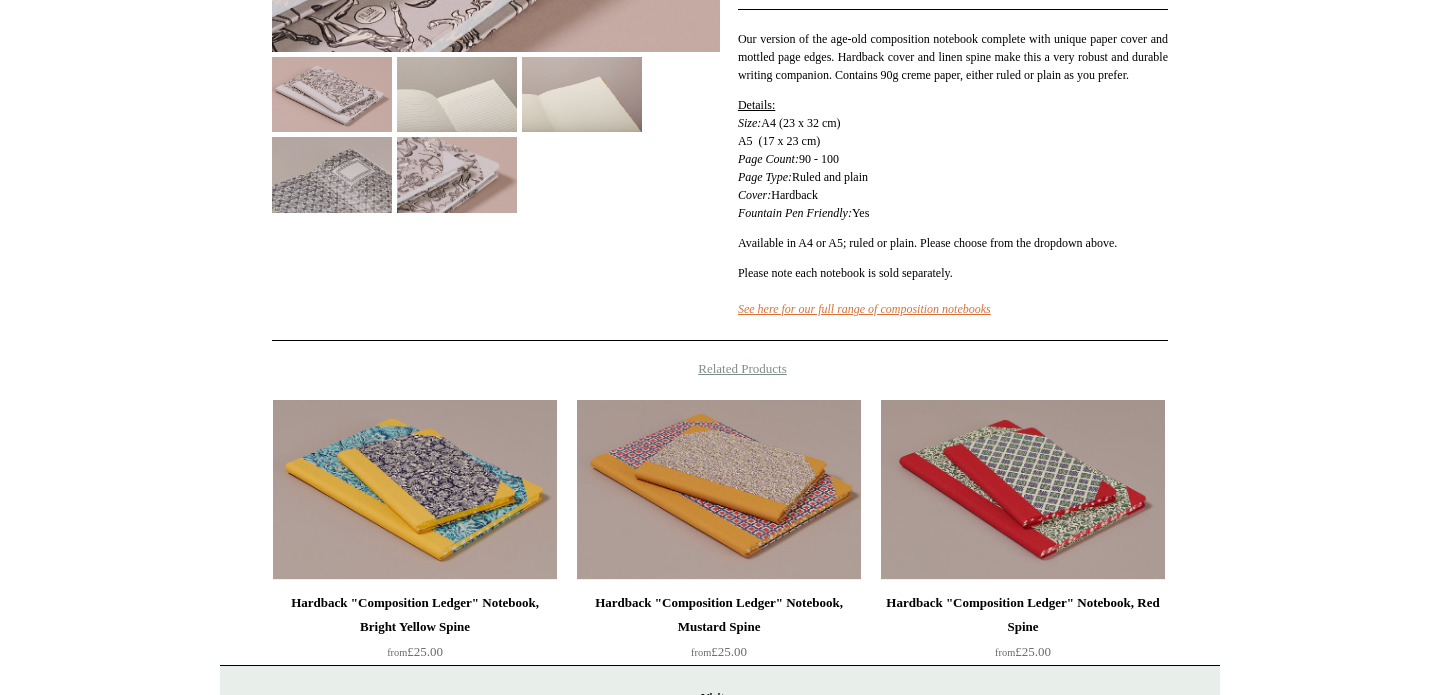 scroll, scrollTop: 0, scrollLeft: 0, axis: both 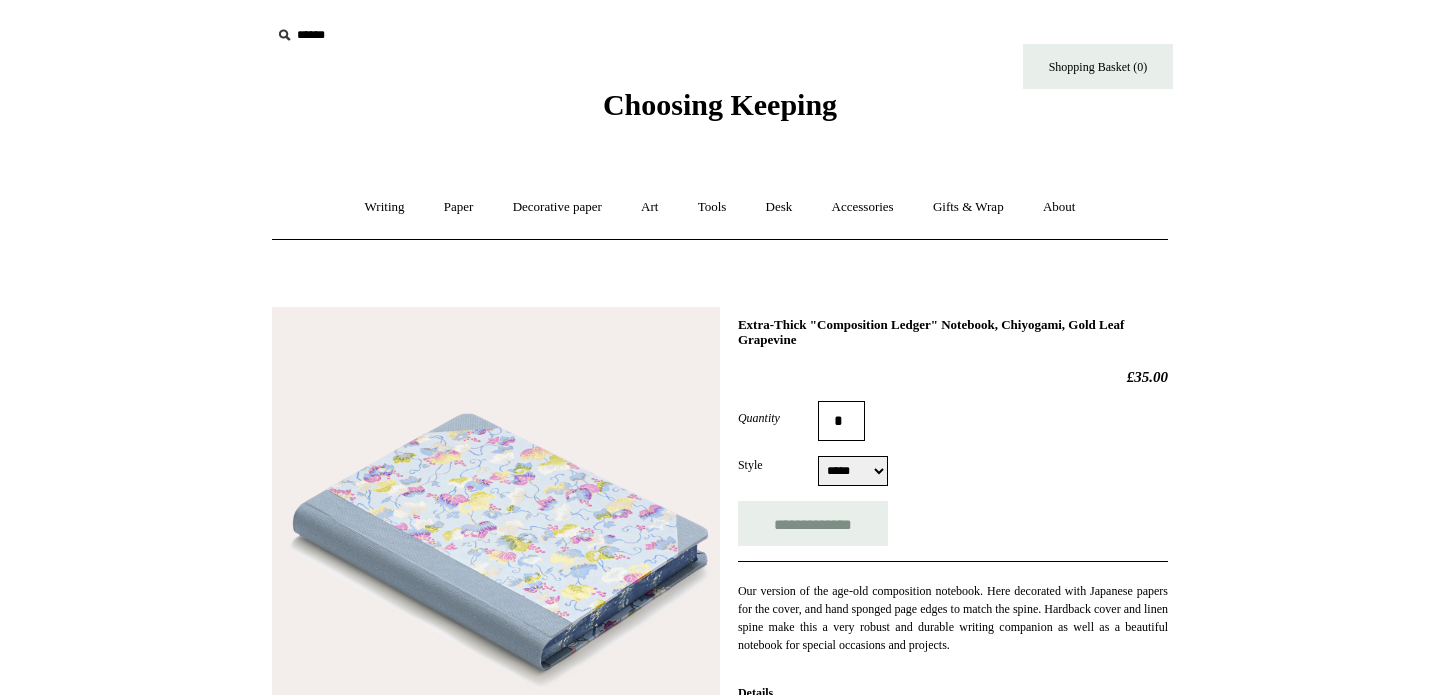 click on "***** *****" at bounding box center (853, 471) 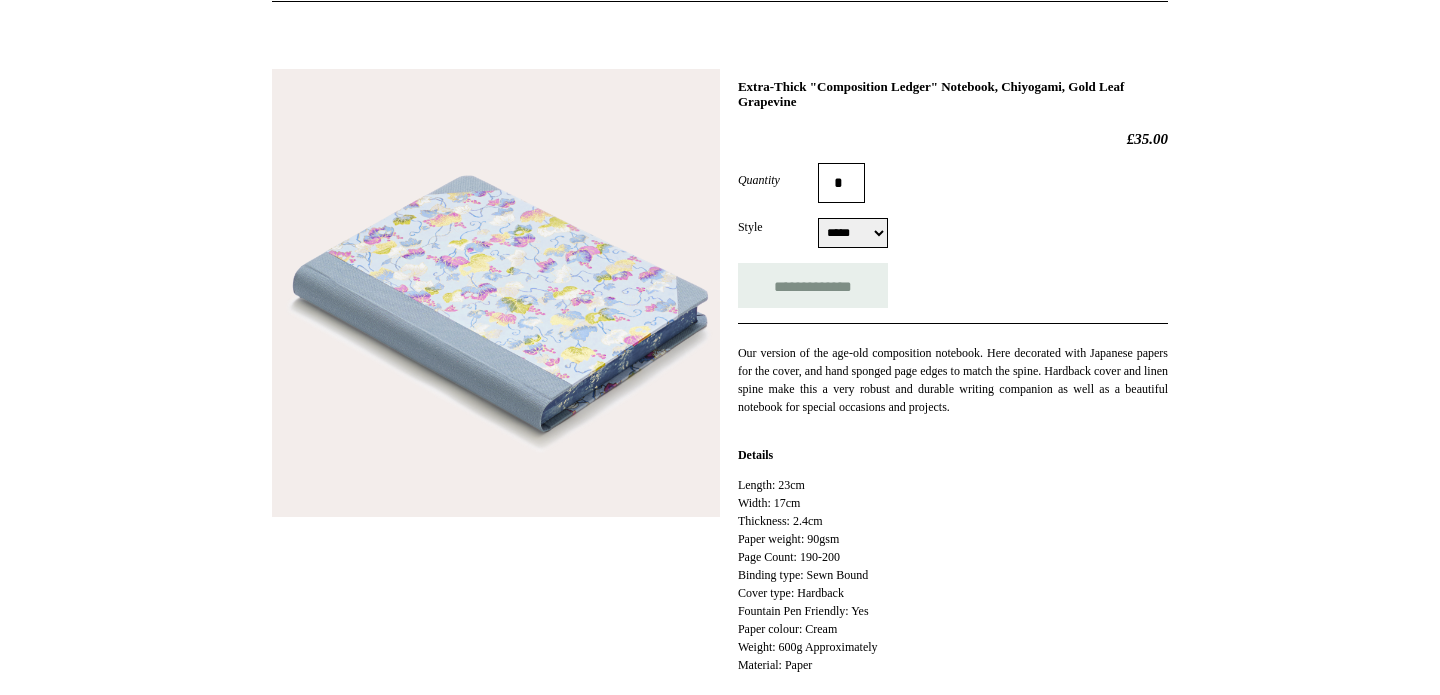 scroll, scrollTop: 0, scrollLeft: 0, axis: both 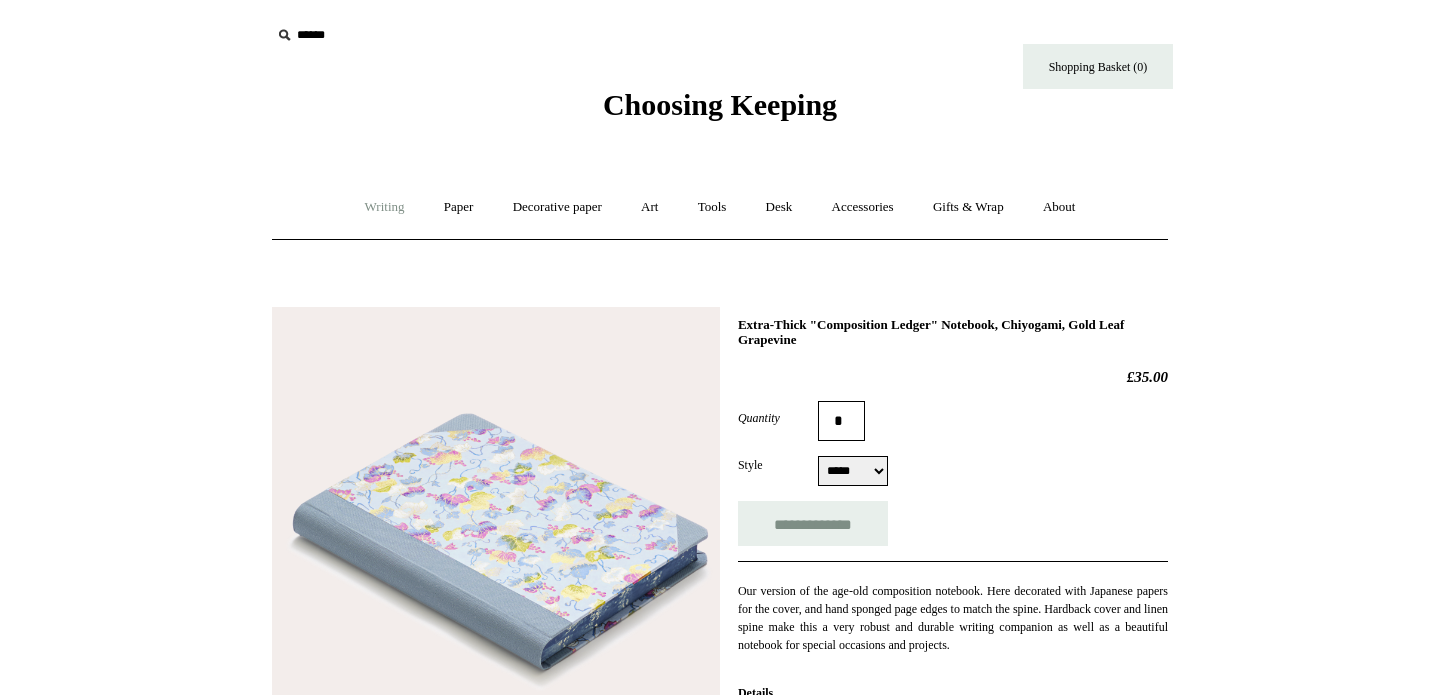 click on "Writing +" at bounding box center (385, 207) 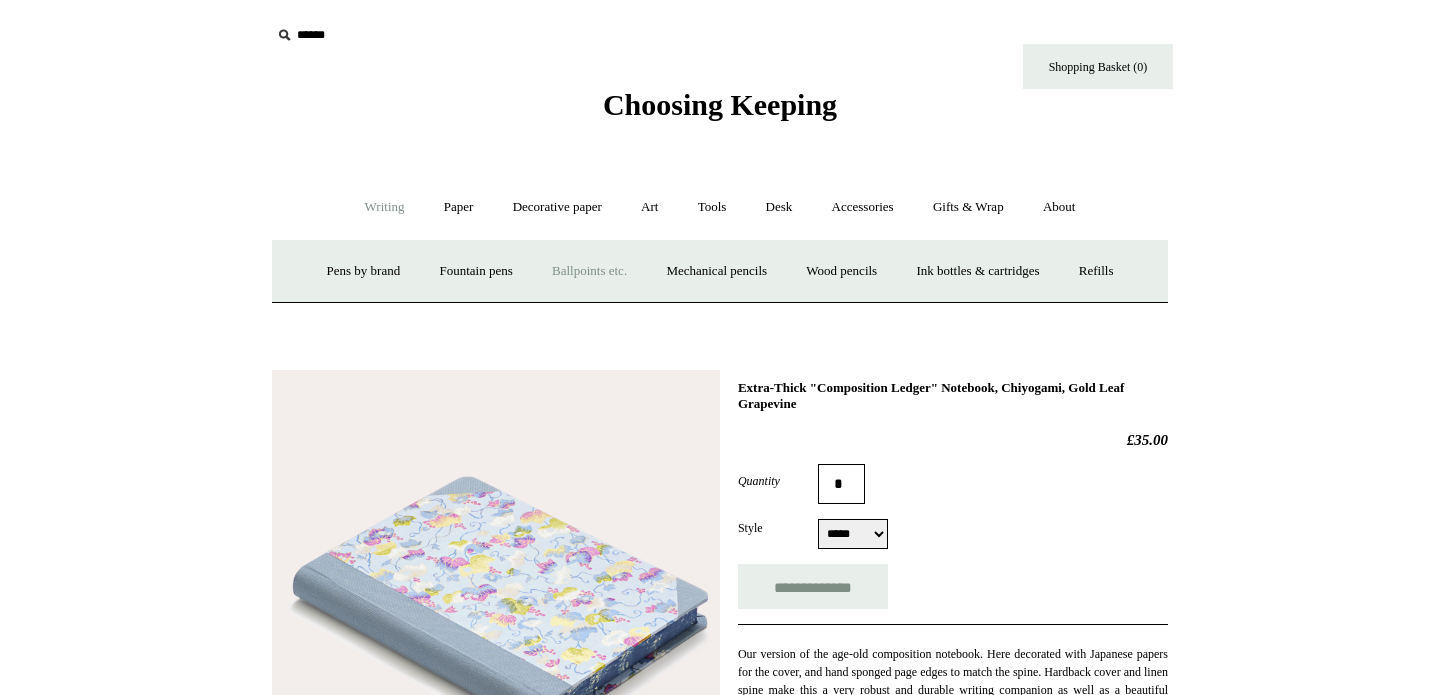 click on "Ballpoints etc. +" at bounding box center [589, 271] 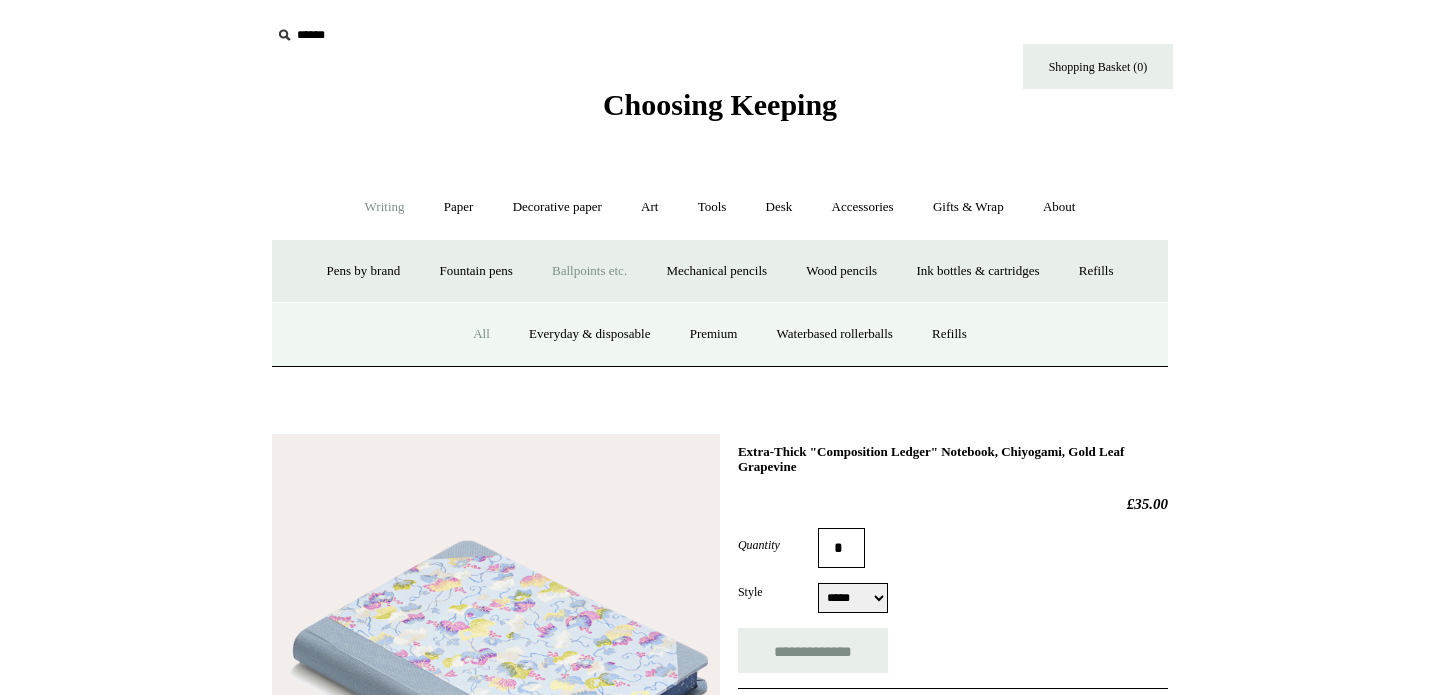 click on "All" at bounding box center [481, 334] 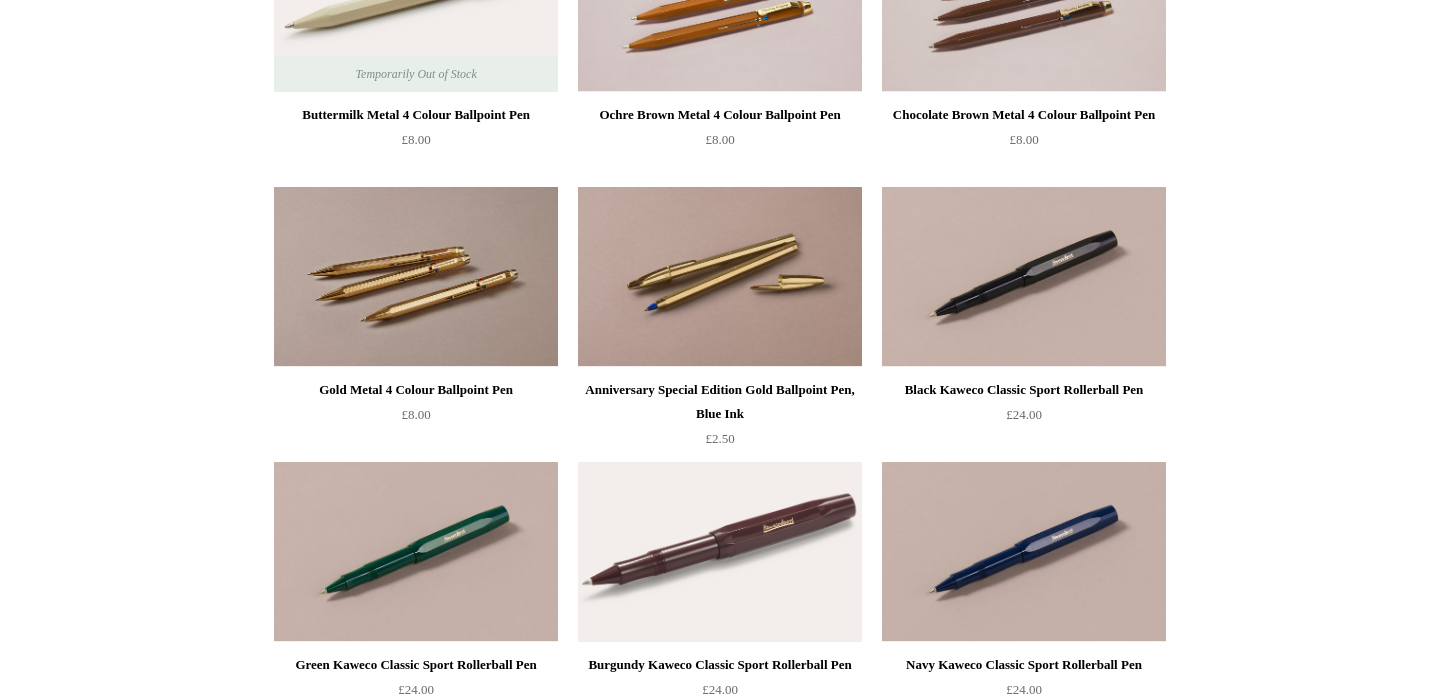 scroll, scrollTop: 0, scrollLeft: 0, axis: both 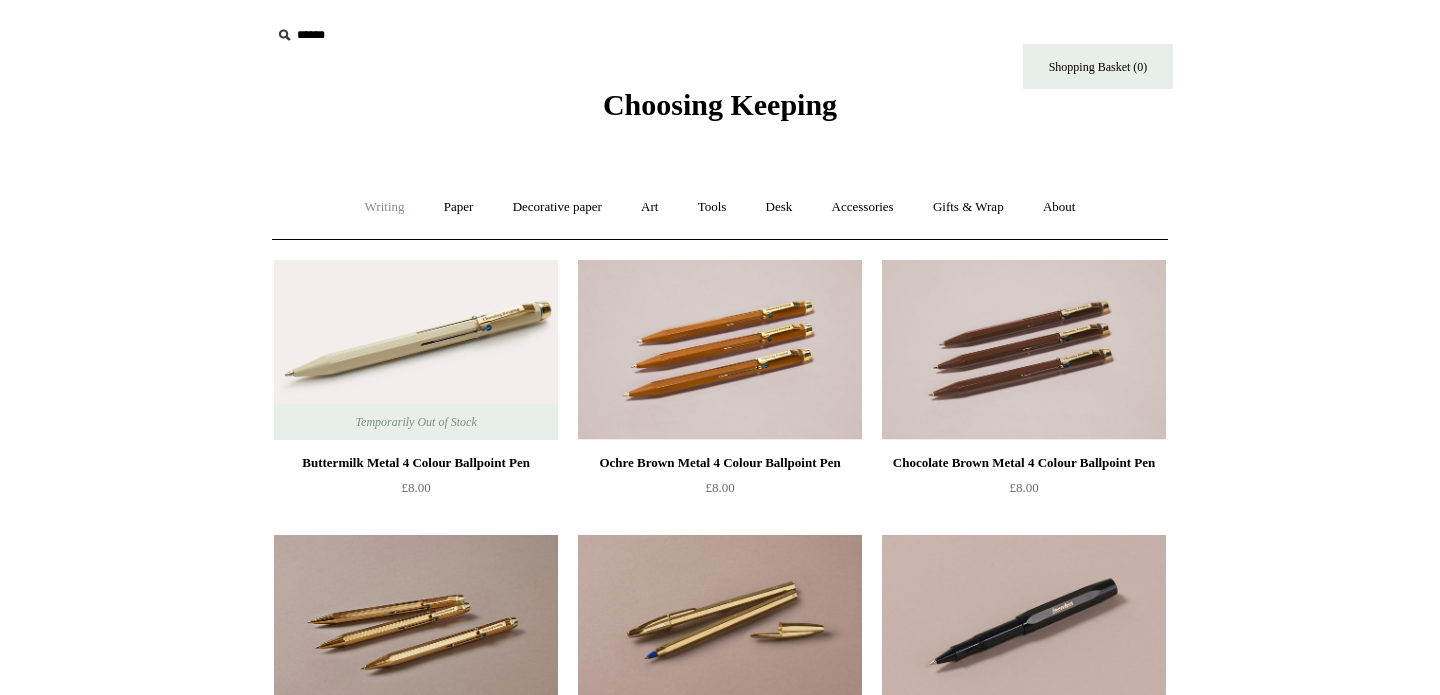 click on "Writing +" at bounding box center [385, 207] 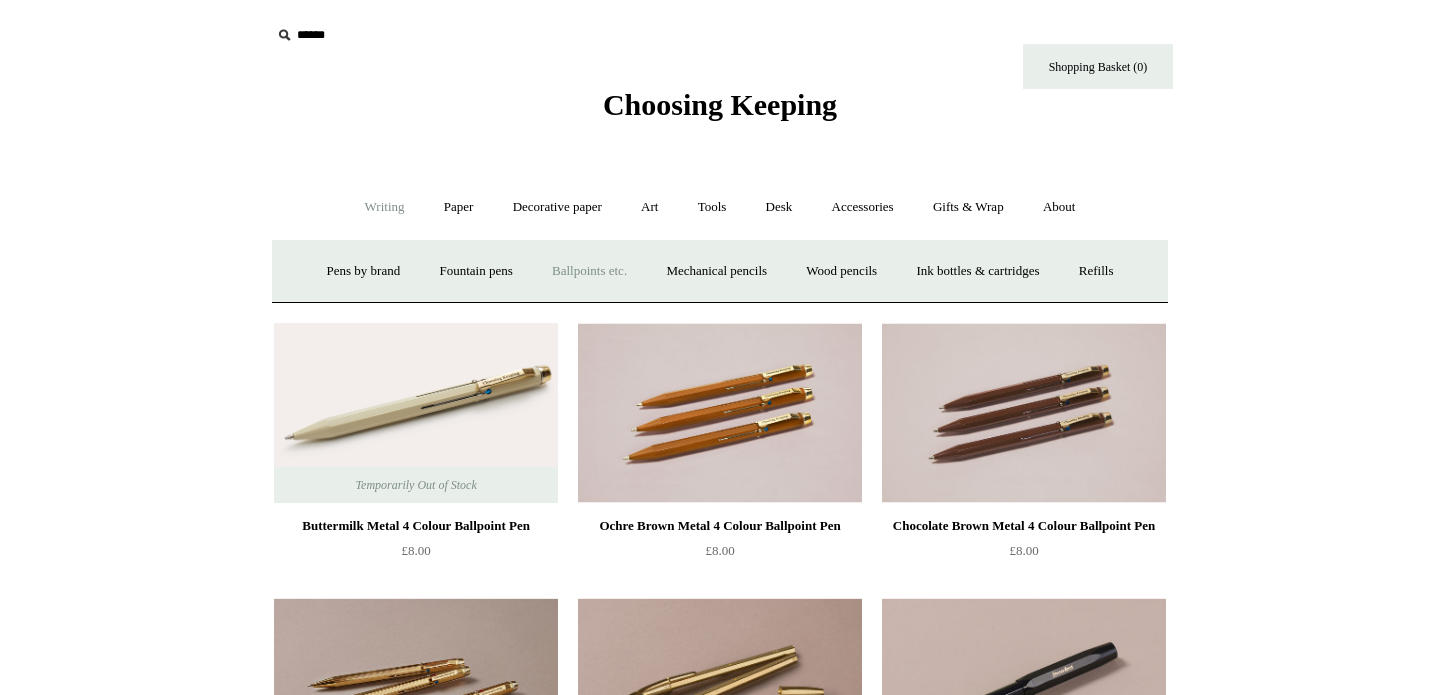 click on "Menu
Choosing Keeping
*
Shipping Information
Shopping Basket (0)
*
⤺
- +" at bounding box center [720, 3485] 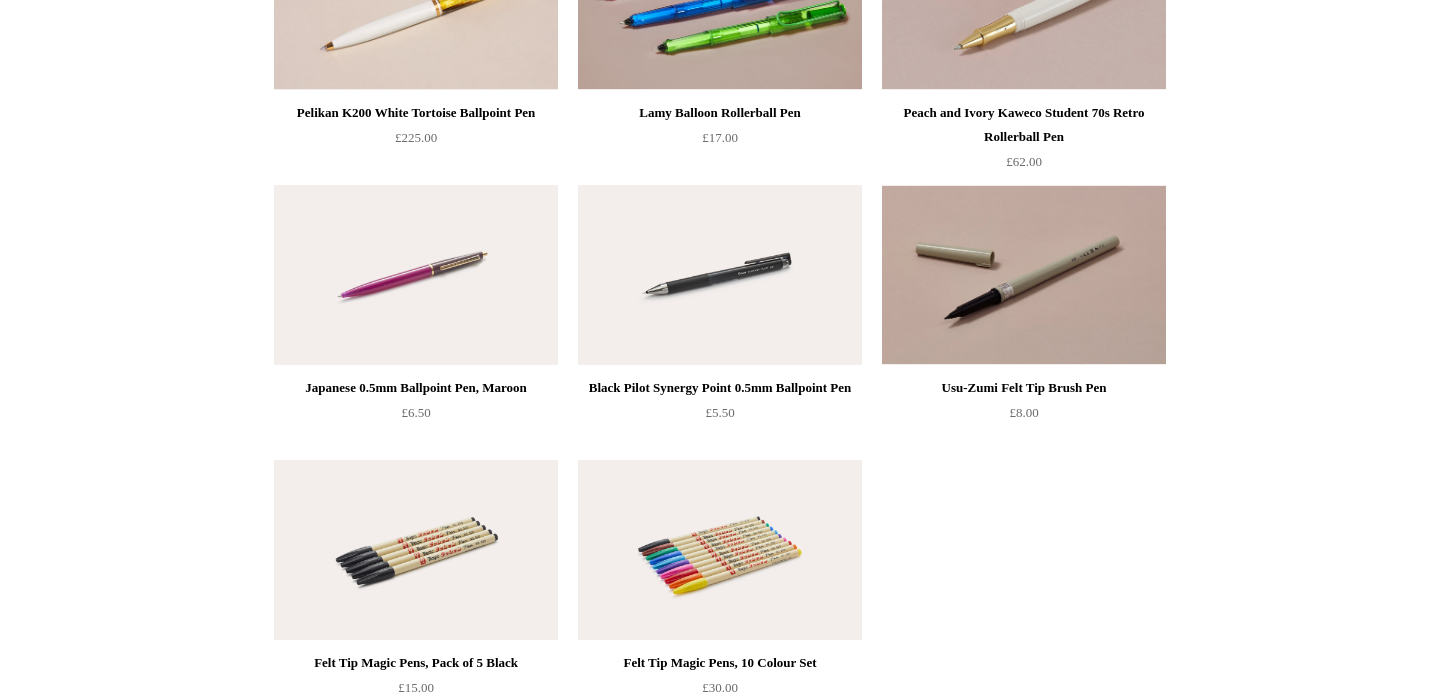 scroll, scrollTop: 5794, scrollLeft: 0, axis: vertical 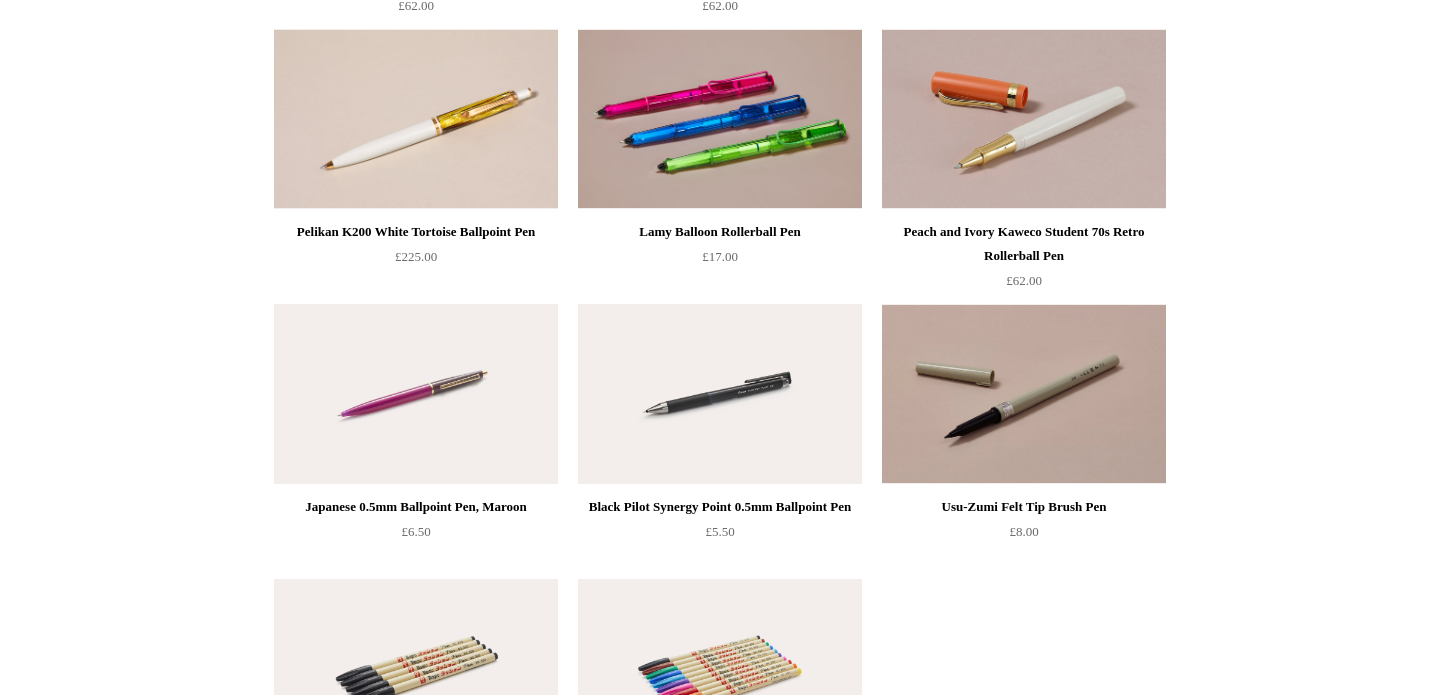click at bounding box center [720, 119] 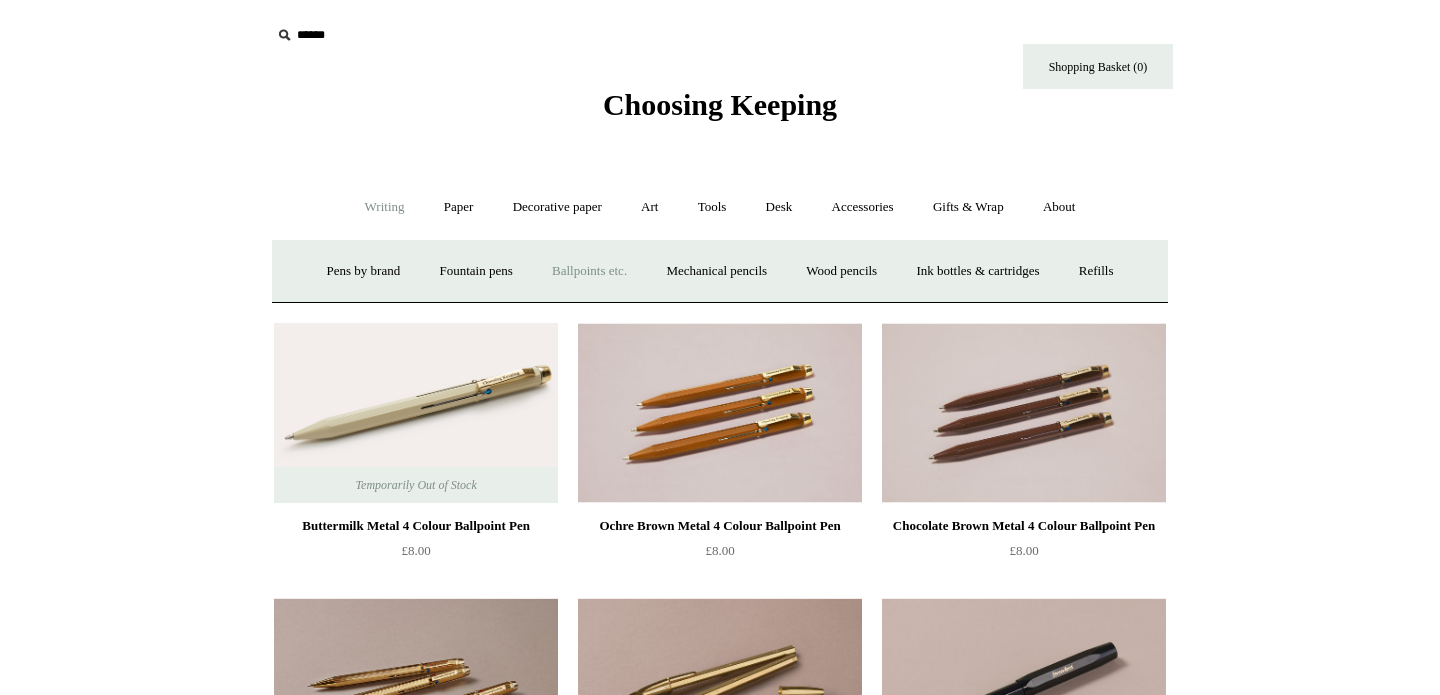 scroll, scrollTop: 0, scrollLeft: 0, axis: both 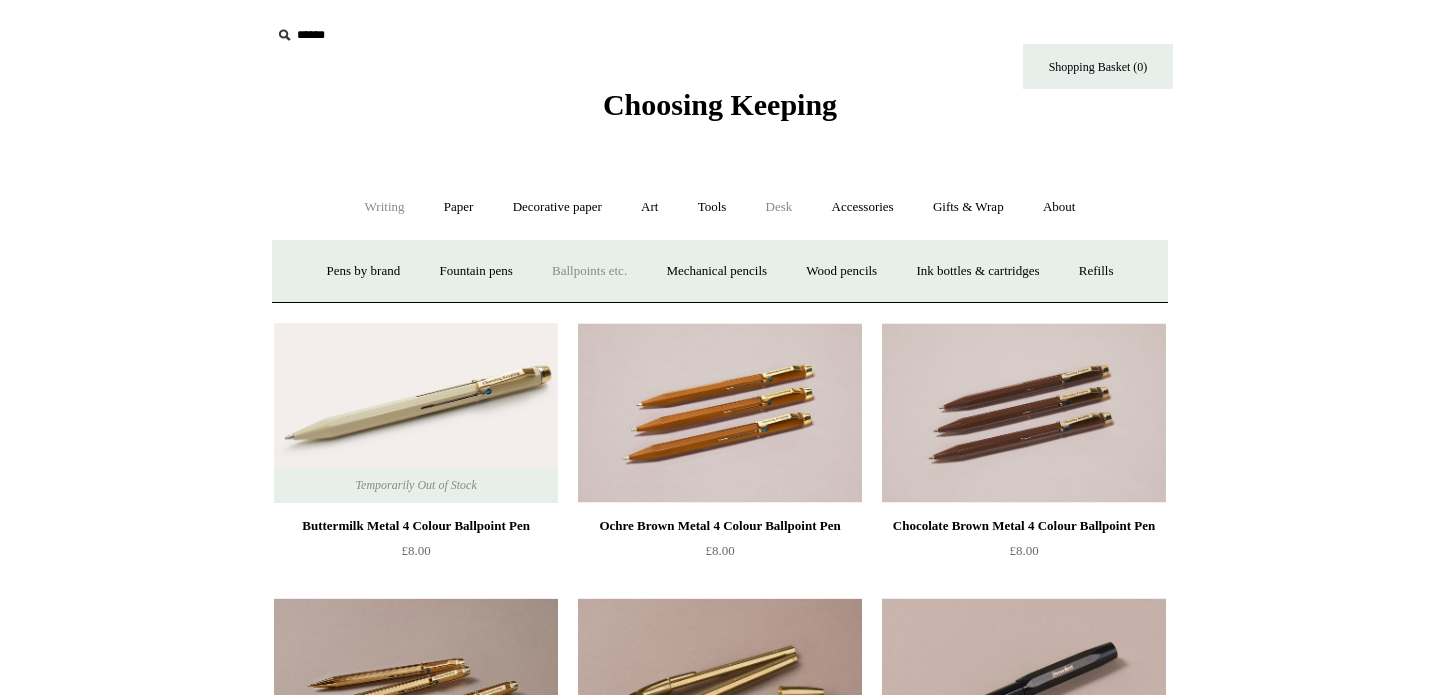 click on "Desk +" at bounding box center (779, 207) 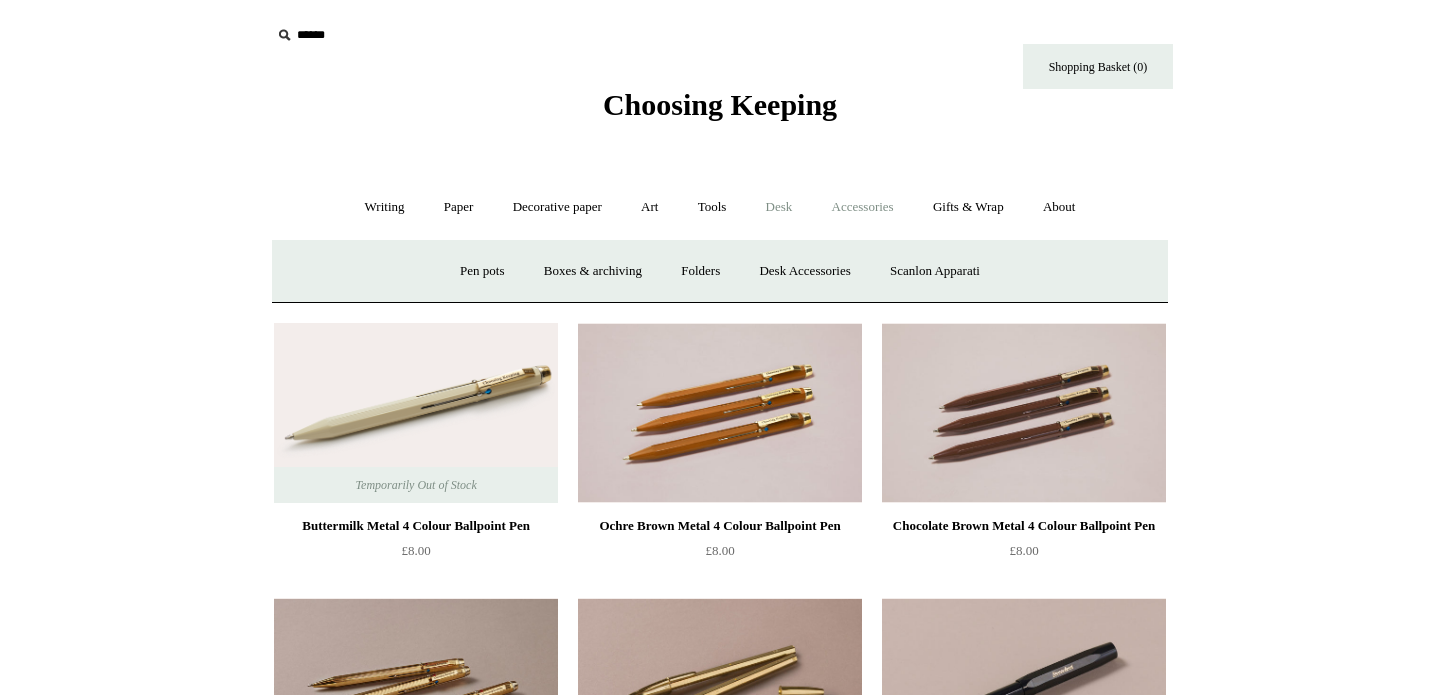click on "Accessories +" at bounding box center [863, 207] 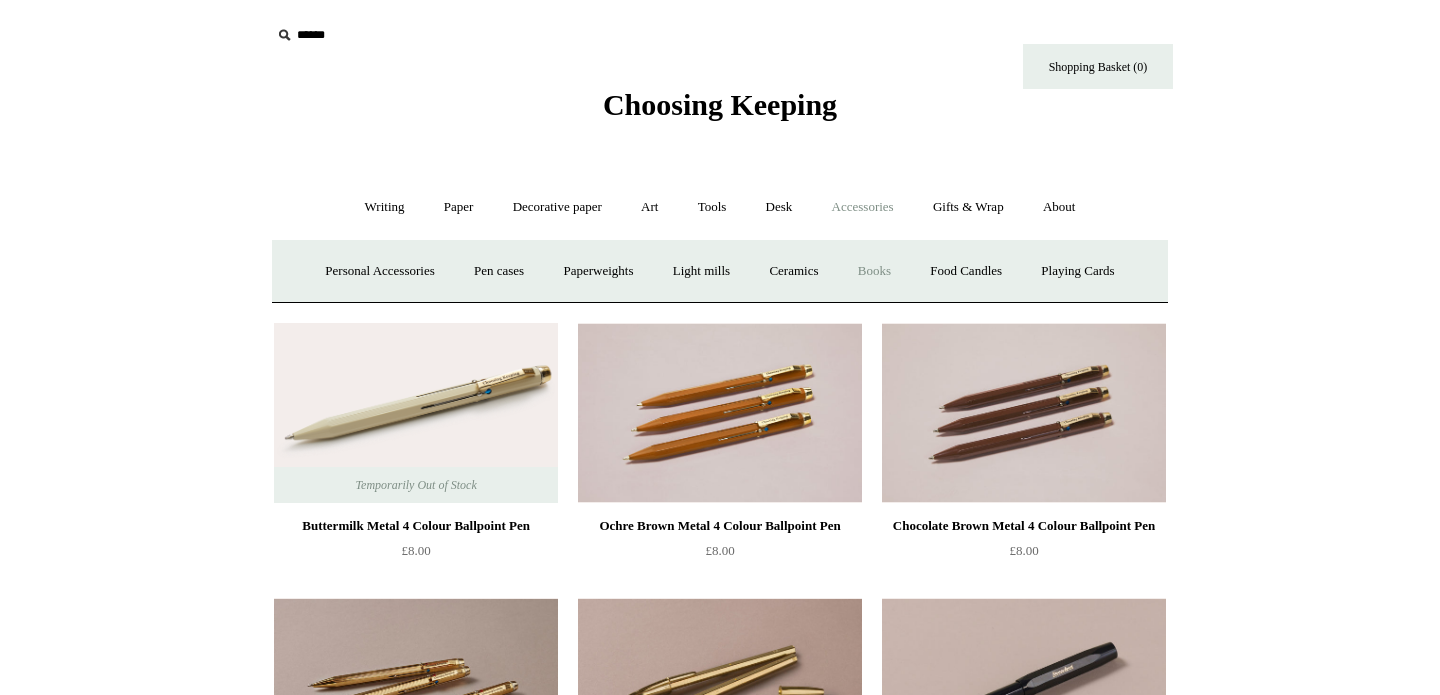 click on "Books" at bounding box center (874, 271) 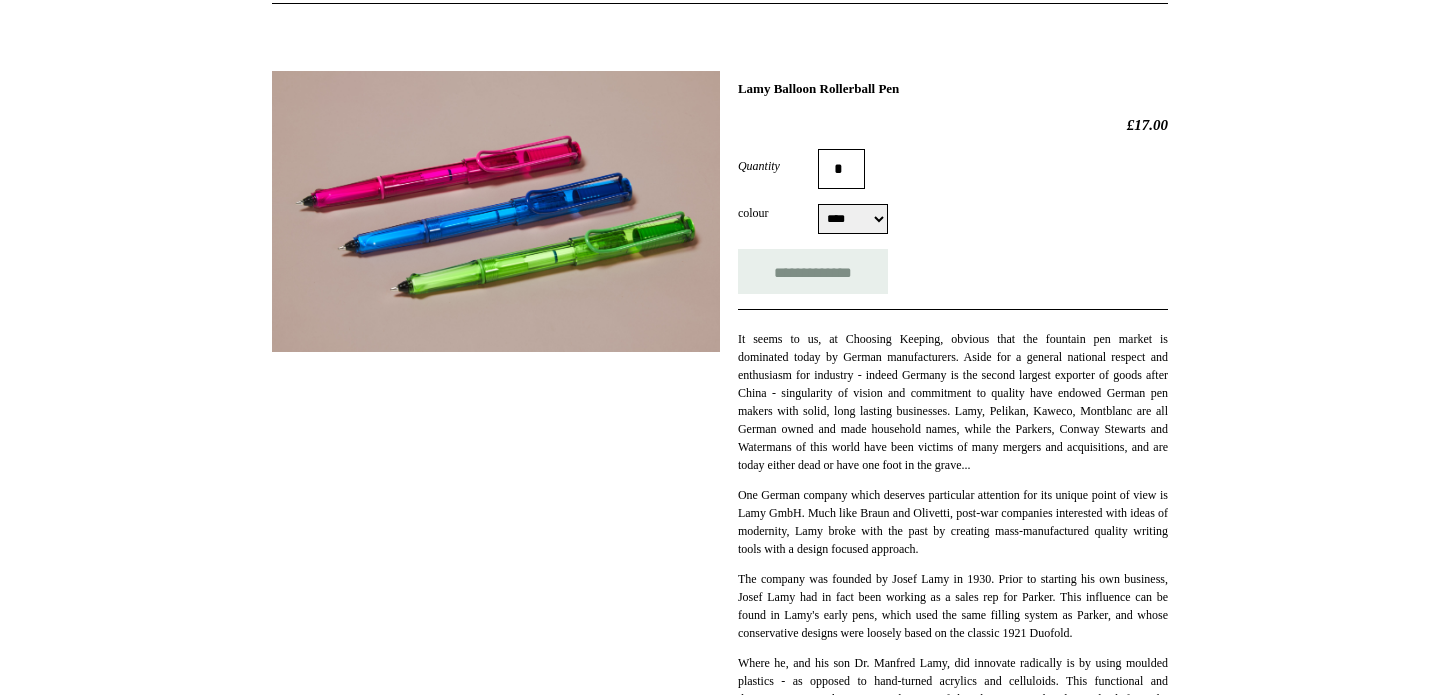 scroll, scrollTop: 241, scrollLeft: 0, axis: vertical 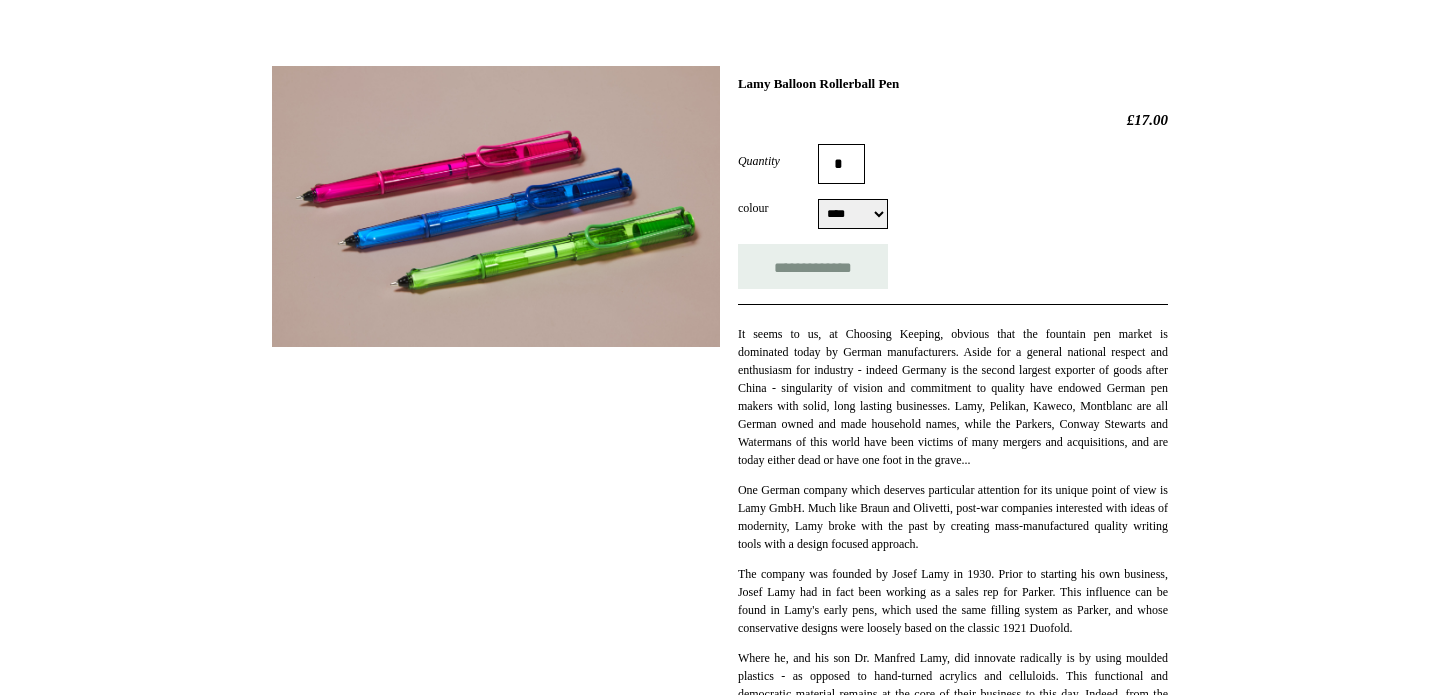 click on "**** **** ****" at bounding box center (853, 214) 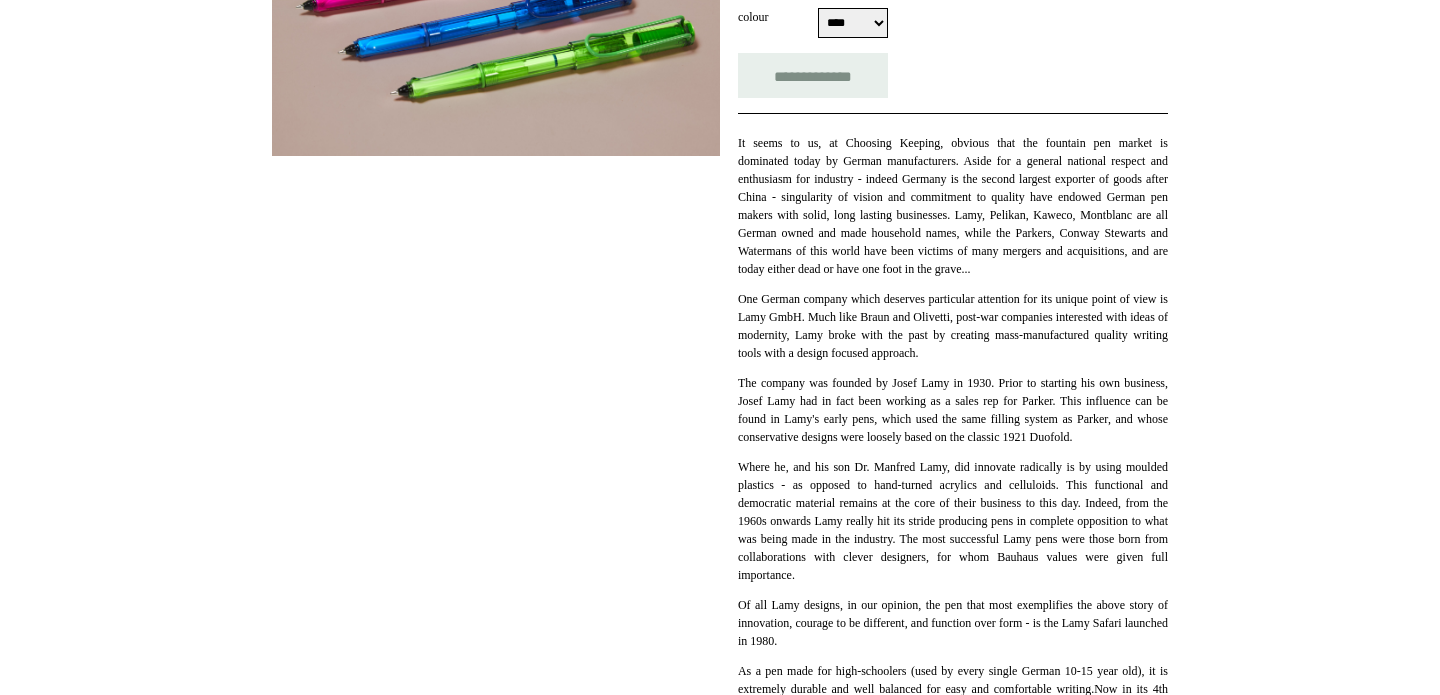scroll, scrollTop: 437, scrollLeft: 0, axis: vertical 